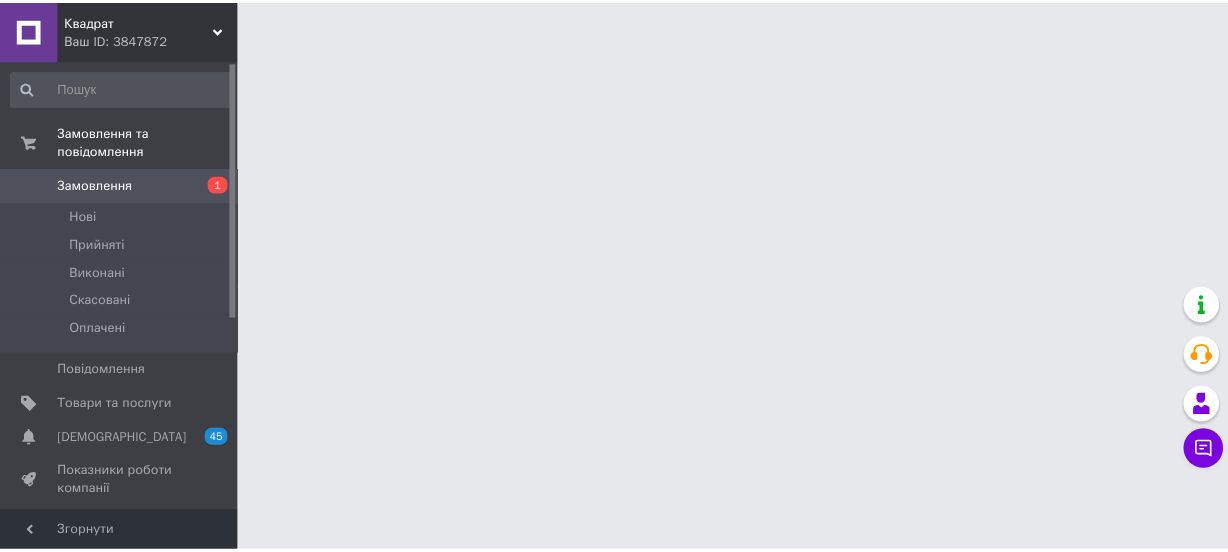 scroll, scrollTop: 0, scrollLeft: 0, axis: both 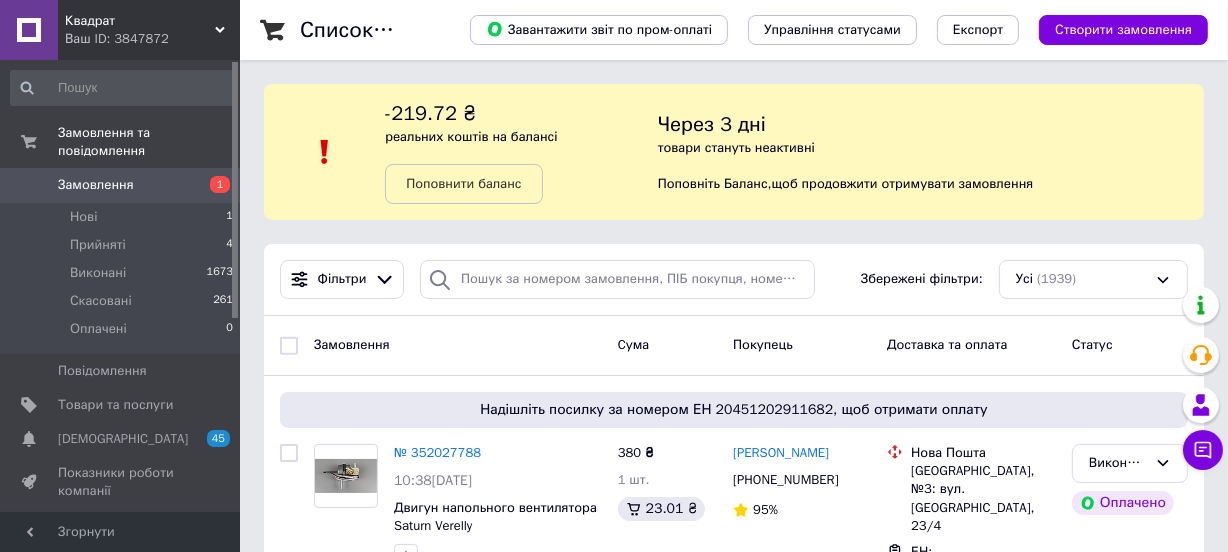 click on "Замовлення Cума Покупець Доставка та оплата Статус" at bounding box center (734, 346) 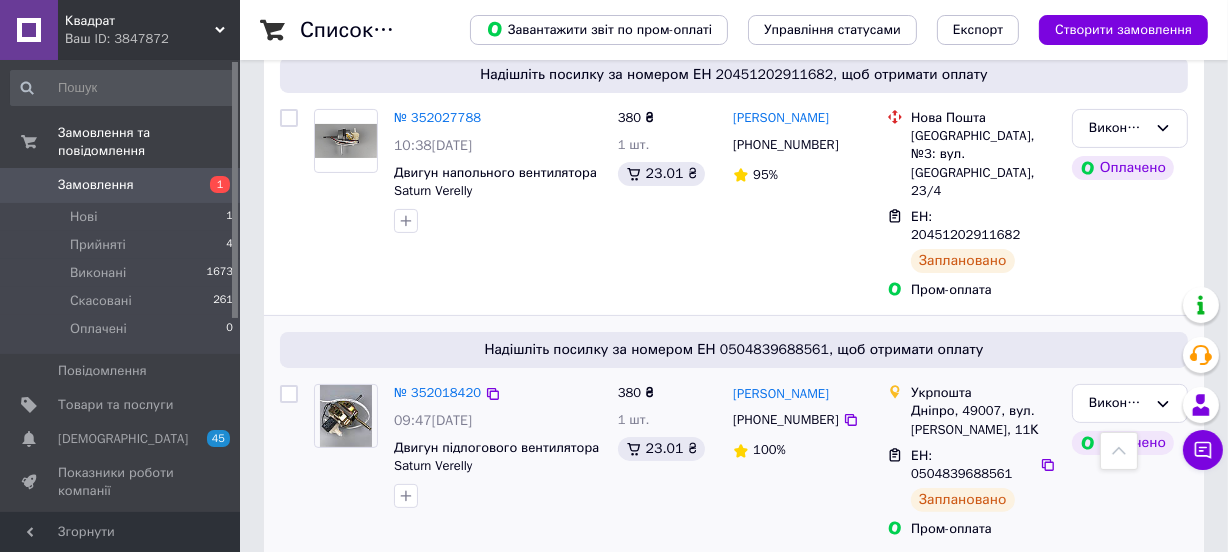 scroll, scrollTop: 454, scrollLeft: 0, axis: vertical 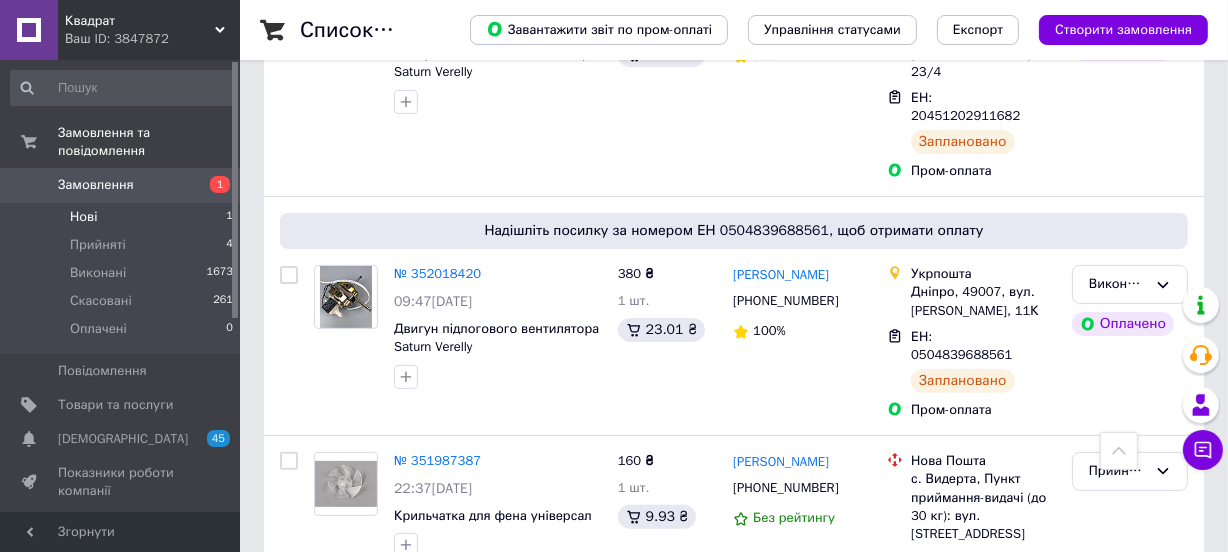 click on "Нові 1" at bounding box center (122, 217) 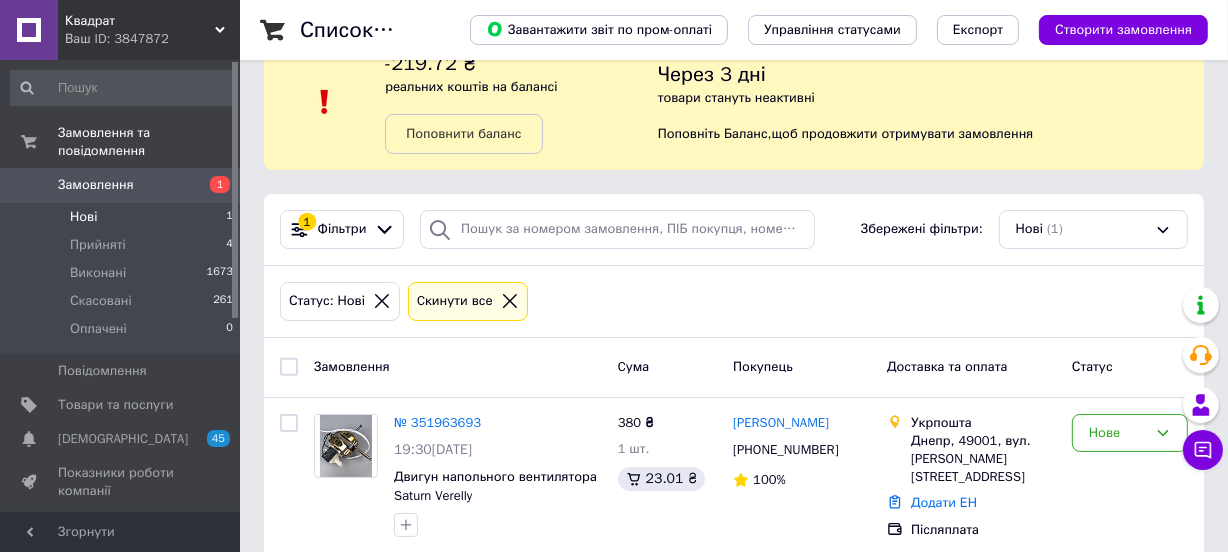 scroll, scrollTop: 76, scrollLeft: 0, axis: vertical 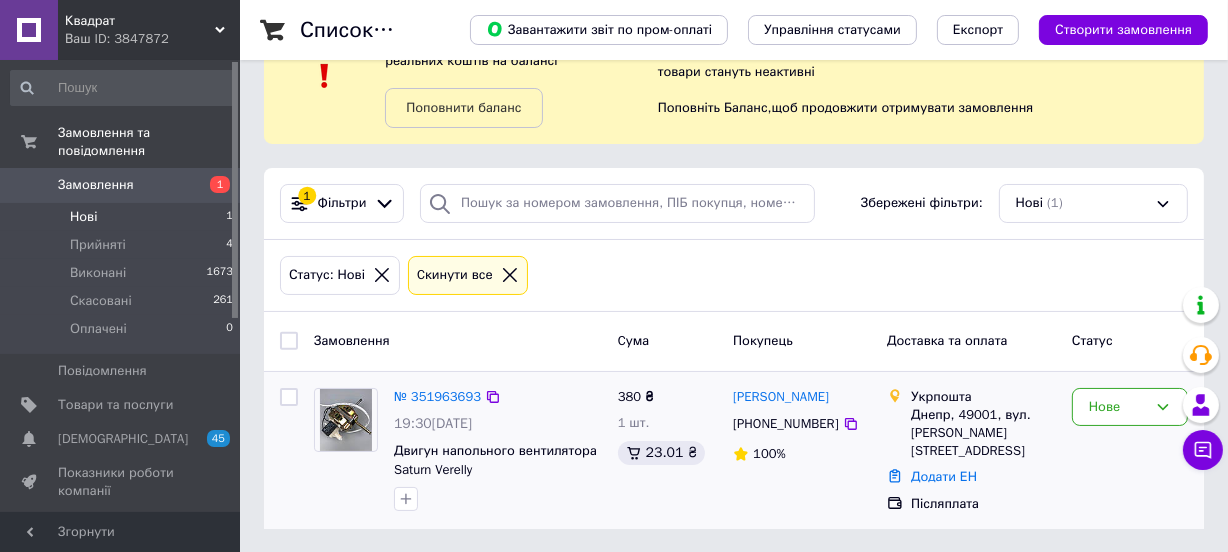 click on "№ 351963693" at bounding box center (437, 397) 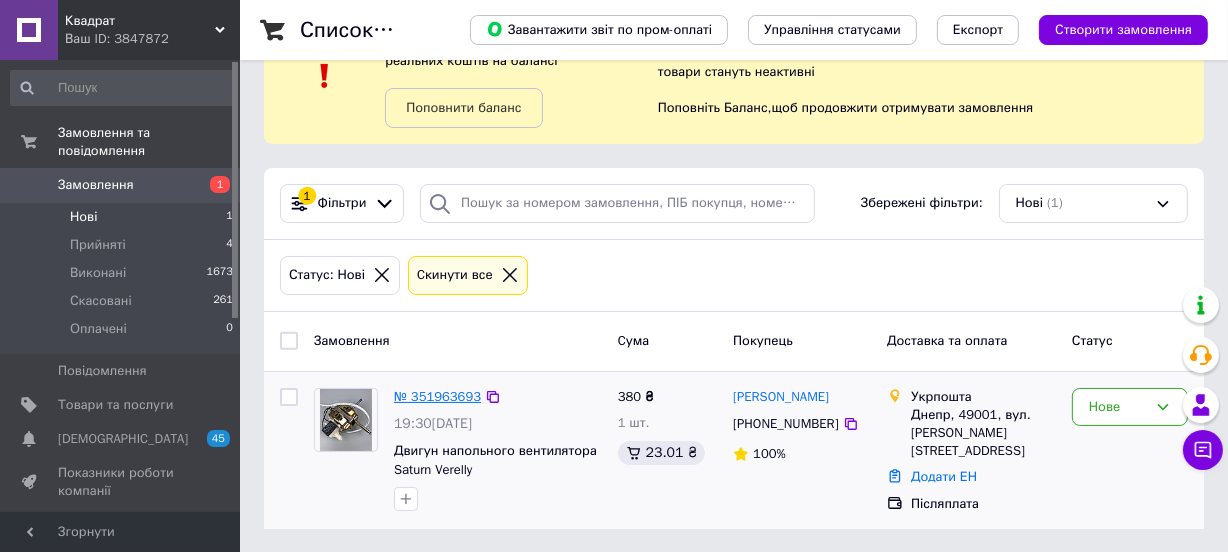 click on "№ 351963693" at bounding box center (437, 396) 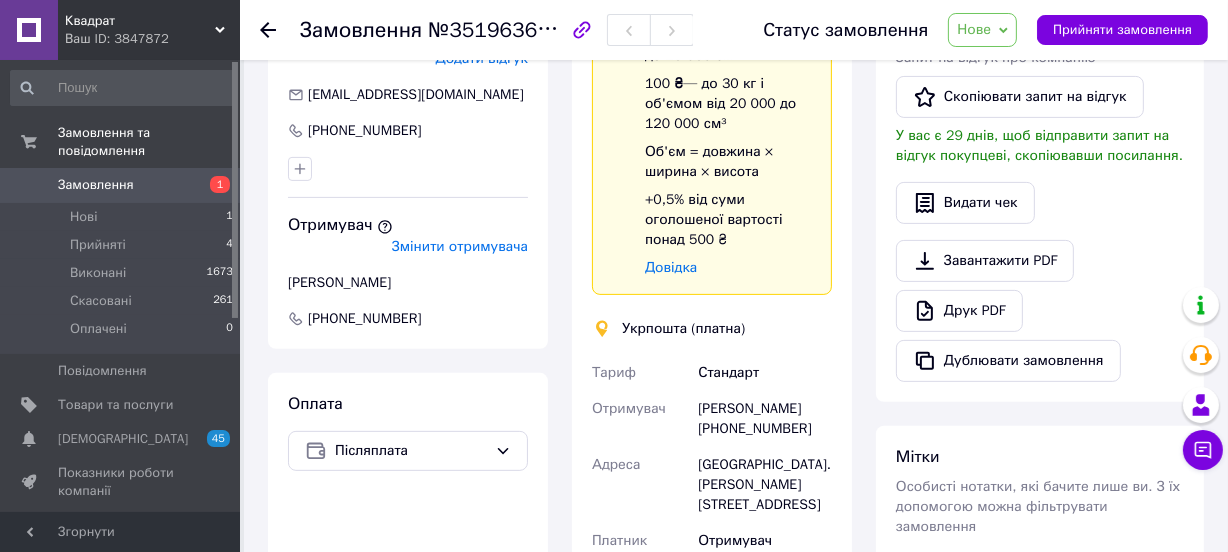 scroll, scrollTop: 636, scrollLeft: 0, axis: vertical 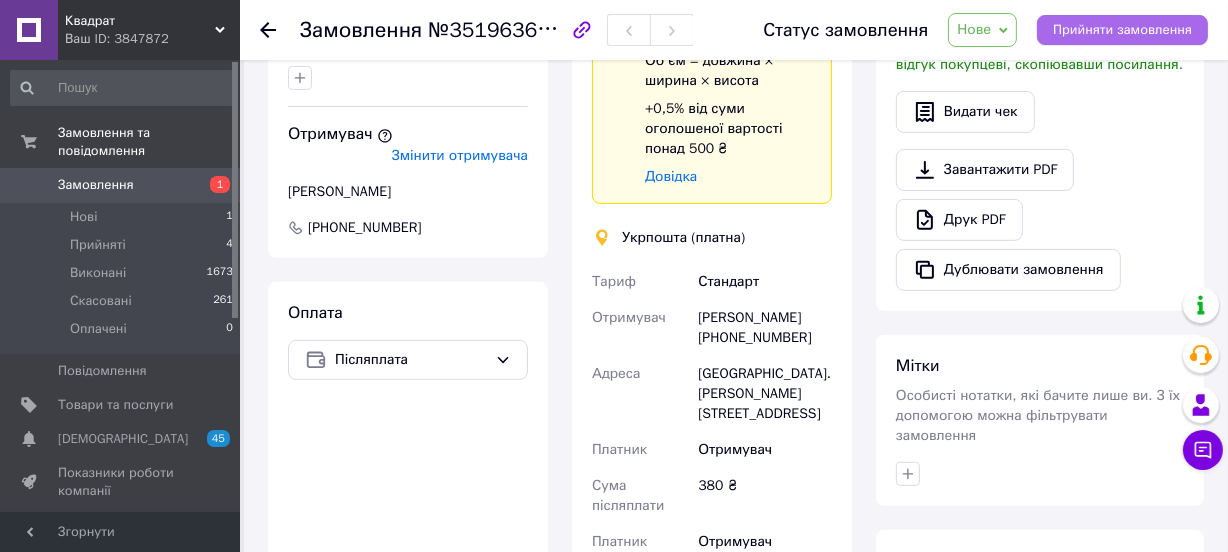 click on "Прийняти замовлення" at bounding box center [1122, 30] 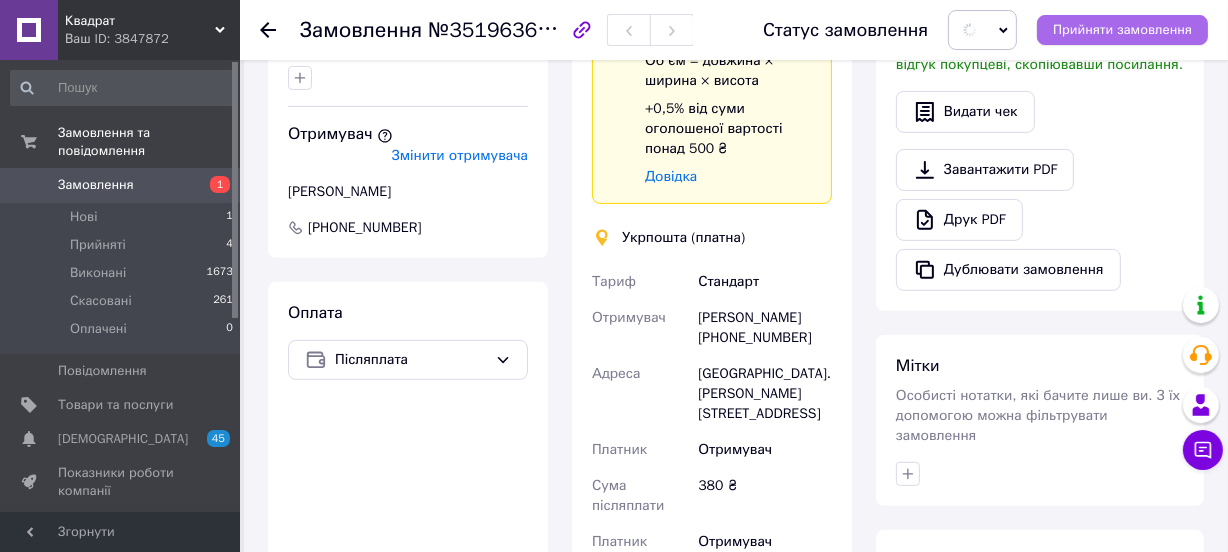 type 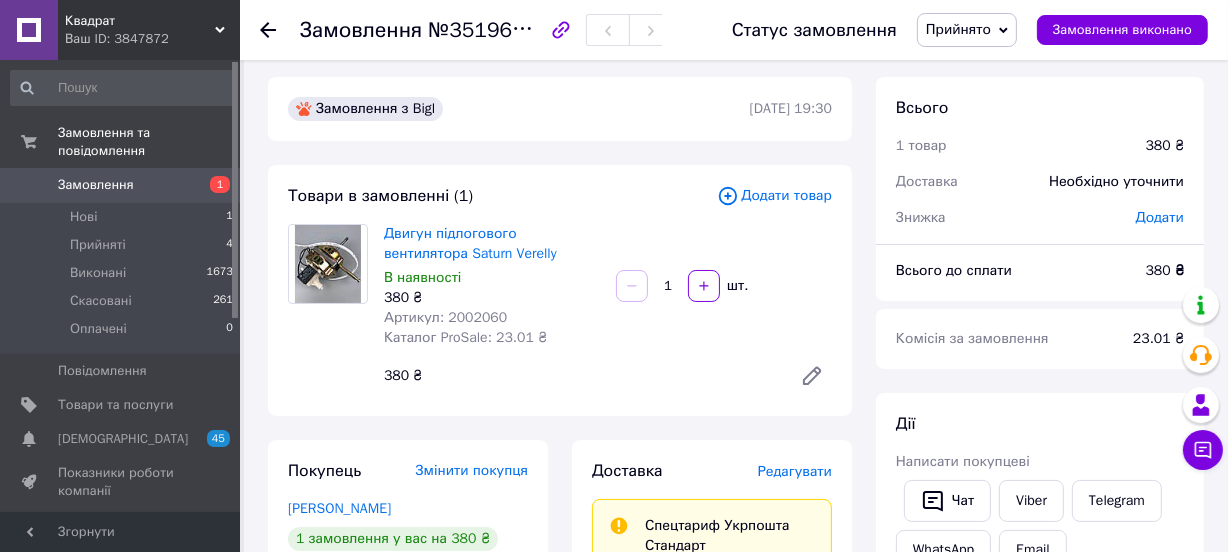 scroll, scrollTop: 0, scrollLeft: 0, axis: both 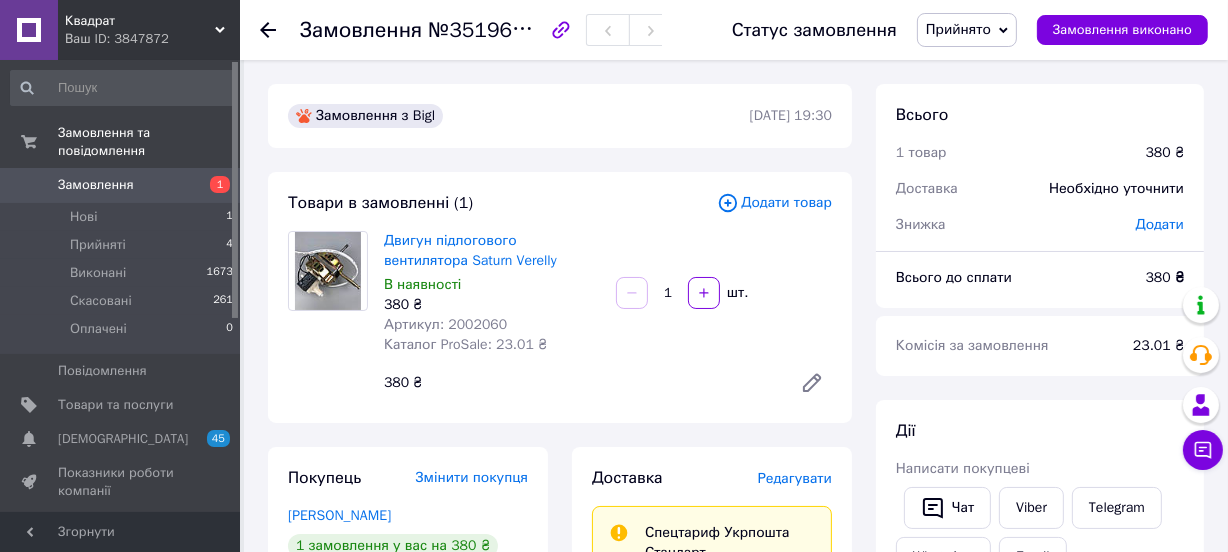 click on "Замовлення №351963693 Статус замовлення Прийнято Виконано Скасовано Оплачено Замовлення виконано" at bounding box center (734, 30) 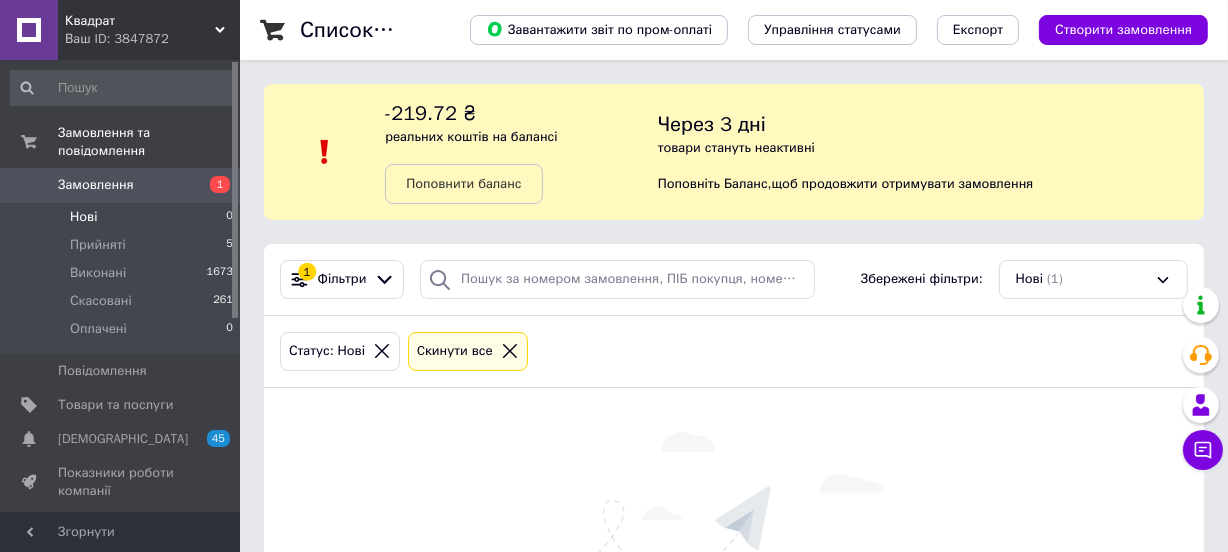 click 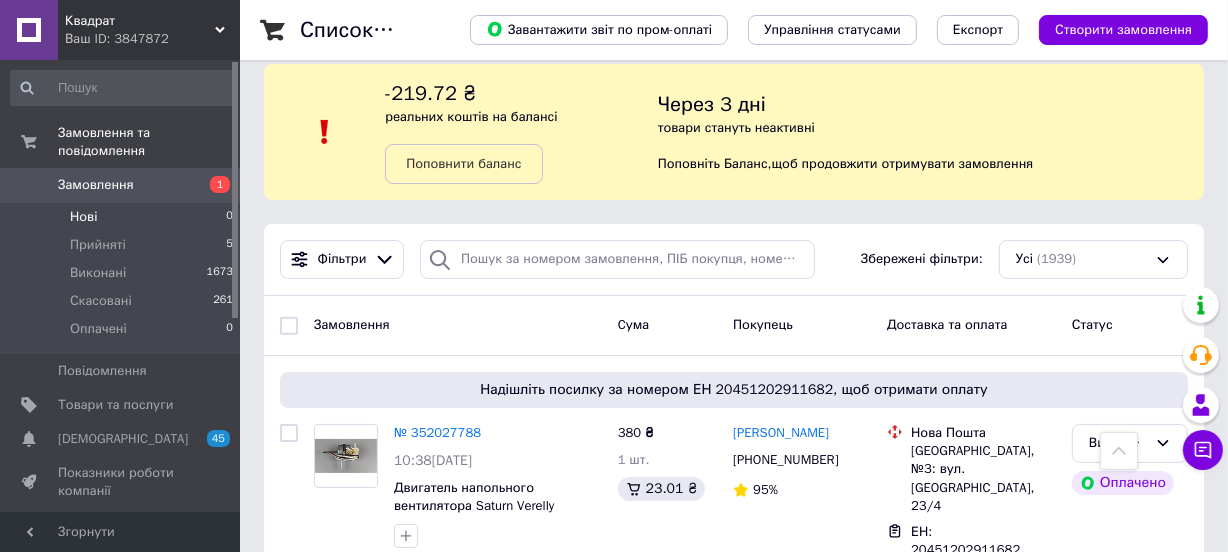 scroll, scrollTop: 0, scrollLeft: 0, axis: both 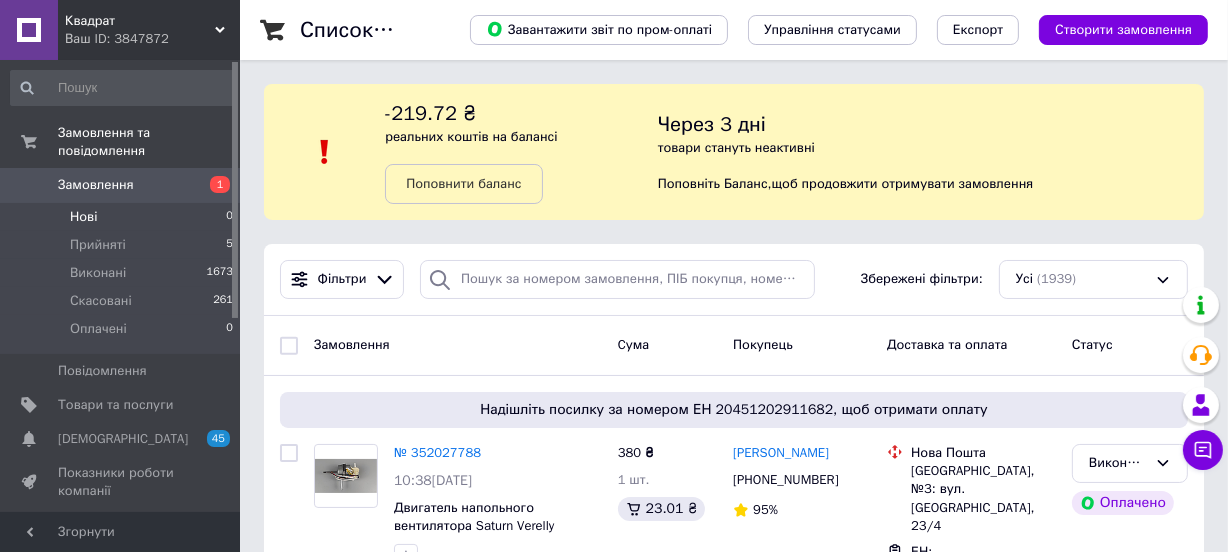 click on "Замовлення Cума Покупець Доставка та оплата Статус" at bounding box center [734, 346] 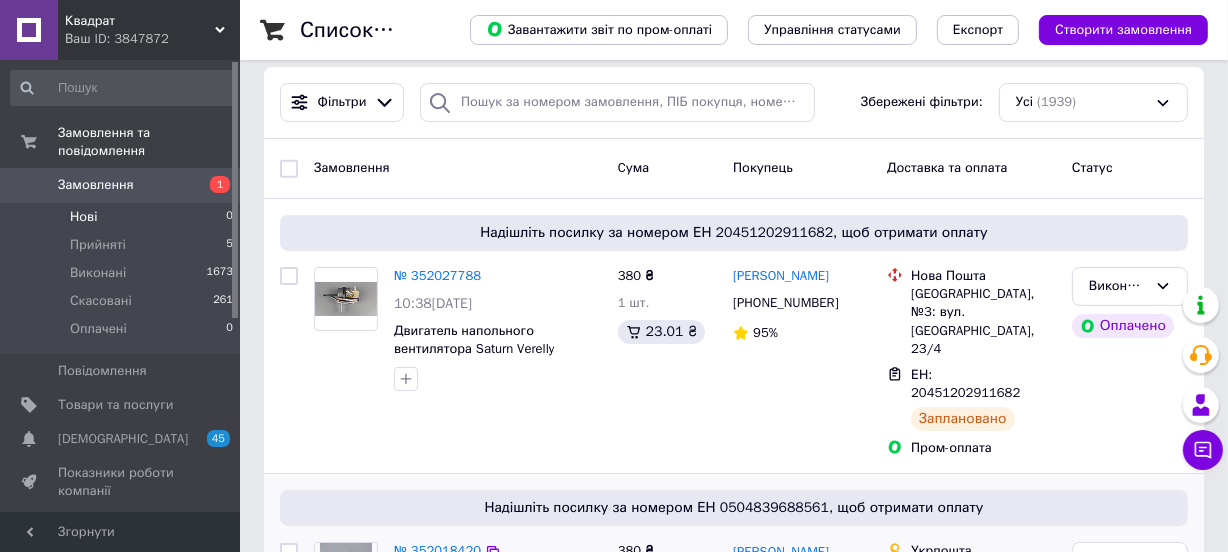 scroll, scrollTop: 181, scrollLeft: 0, axis: vertical 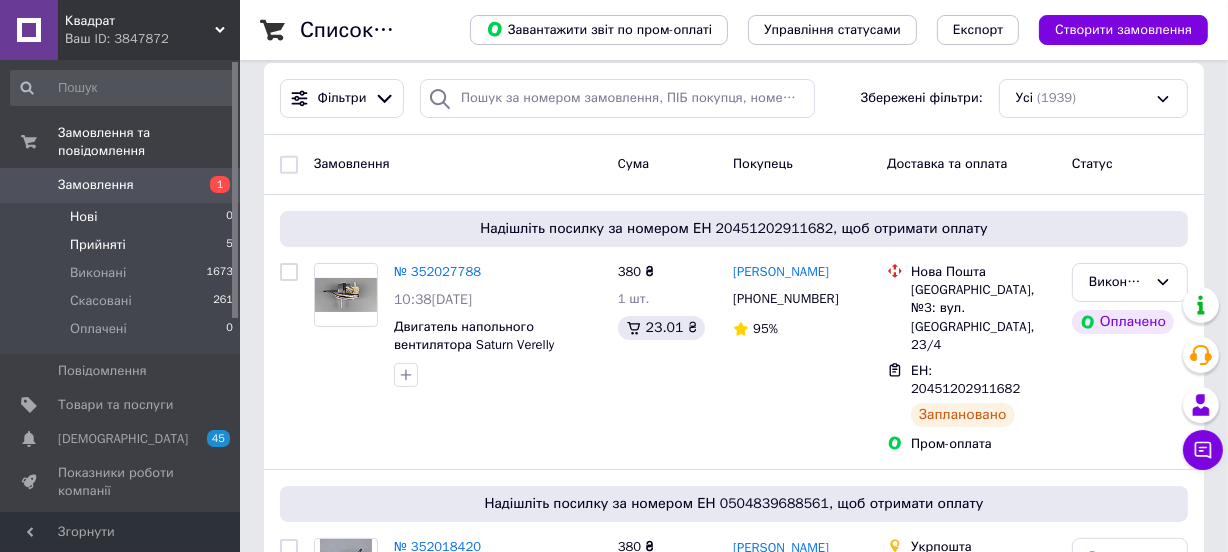 click on "Прийняті" at bounding box center (98, 245) 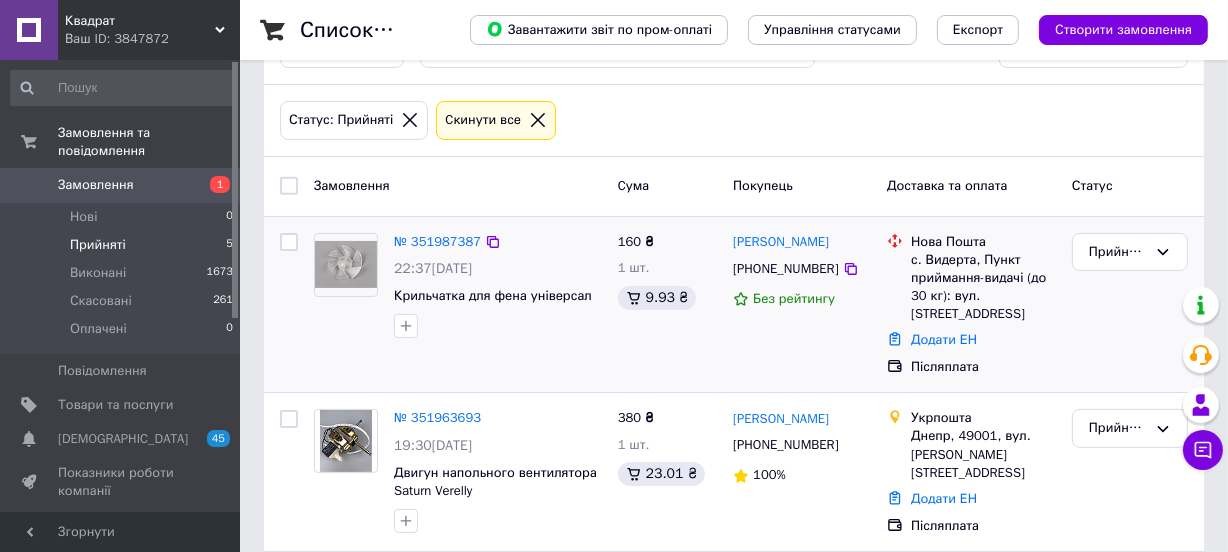 scroll, scrollTop: 272, scrollLeft: 0, axis: vertical 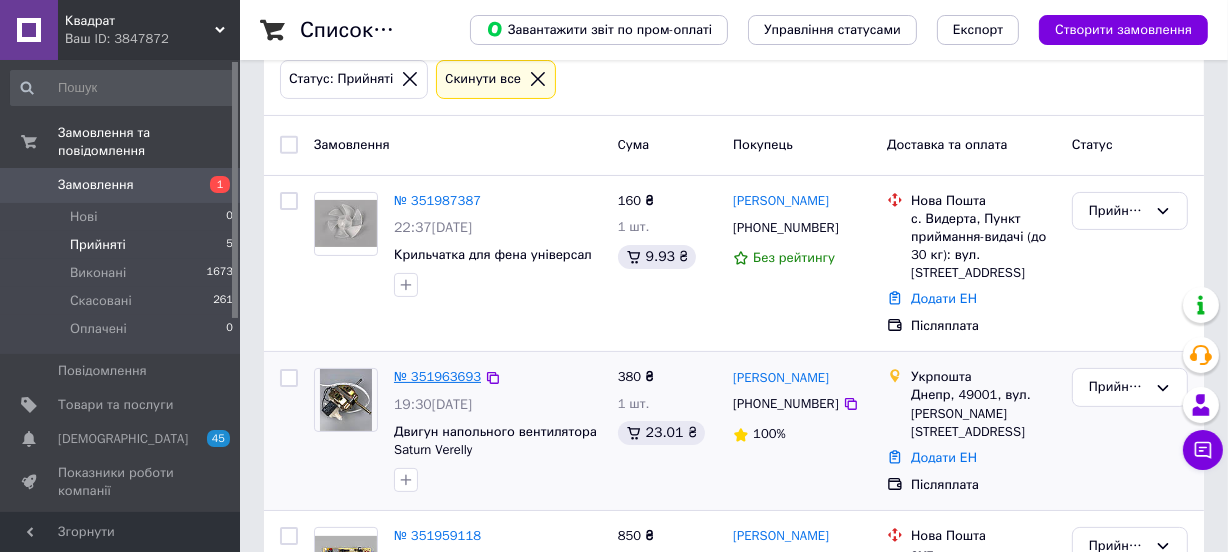click on "№ 351963693" at bounding box center (437, 376) 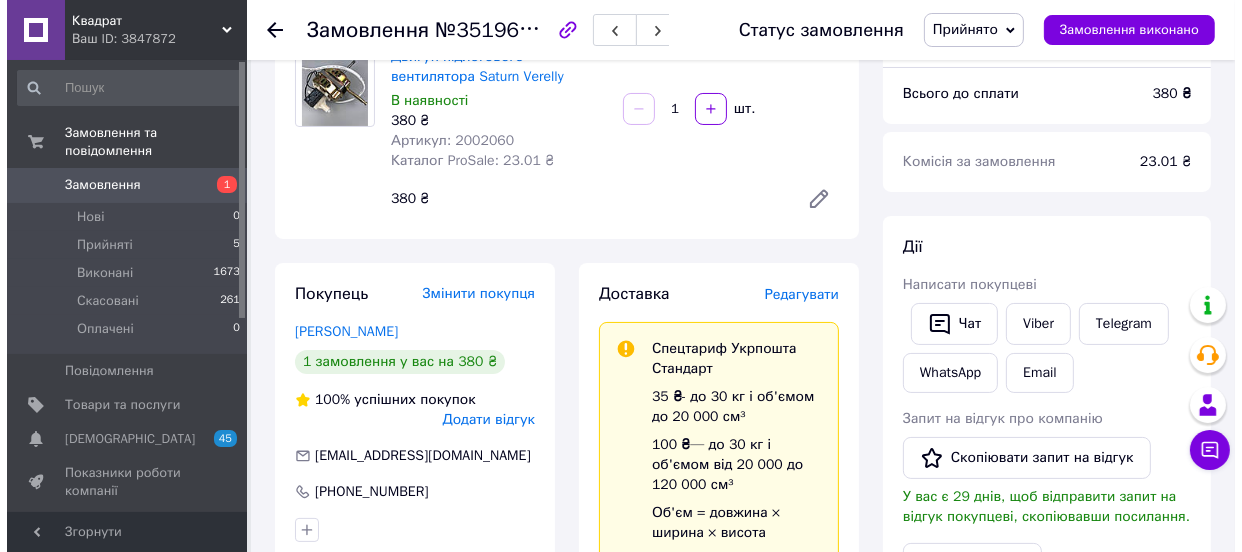 scroll, scrollTop: 181, scrollLeft: 0, axis: vertical 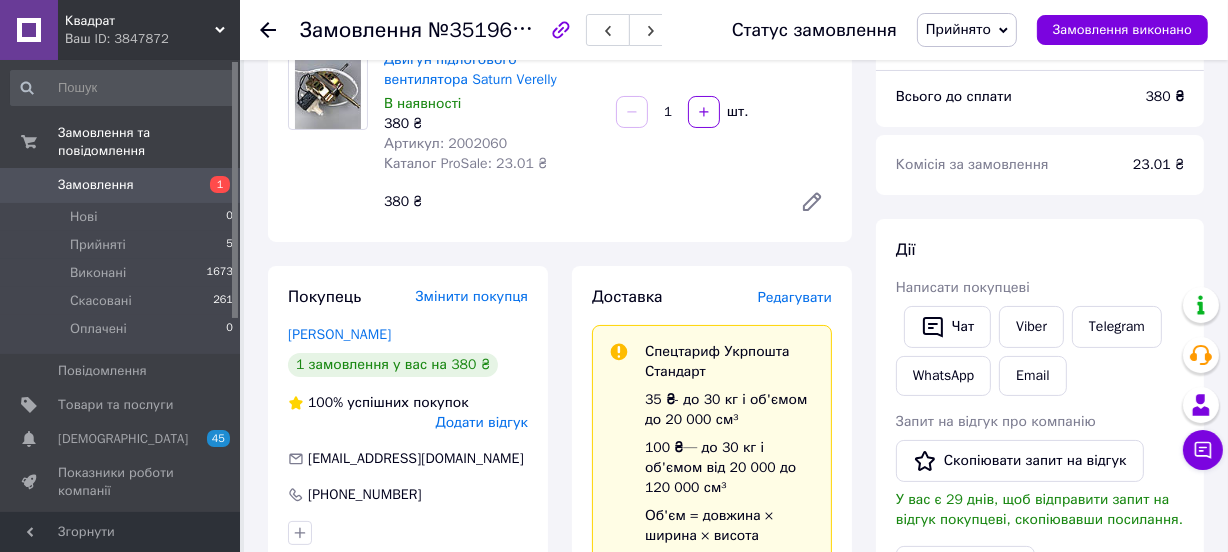 click on "Редагувати" at bounding box center [795, 297] 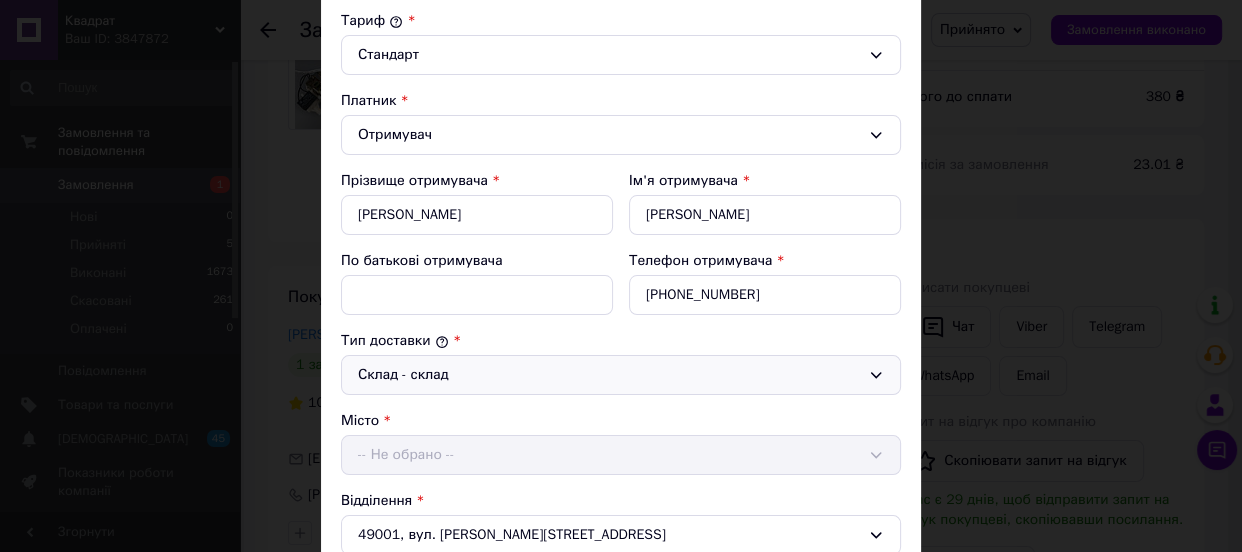 scroll, scrollTop: 272, scrollLeft: 0, axis: vertical 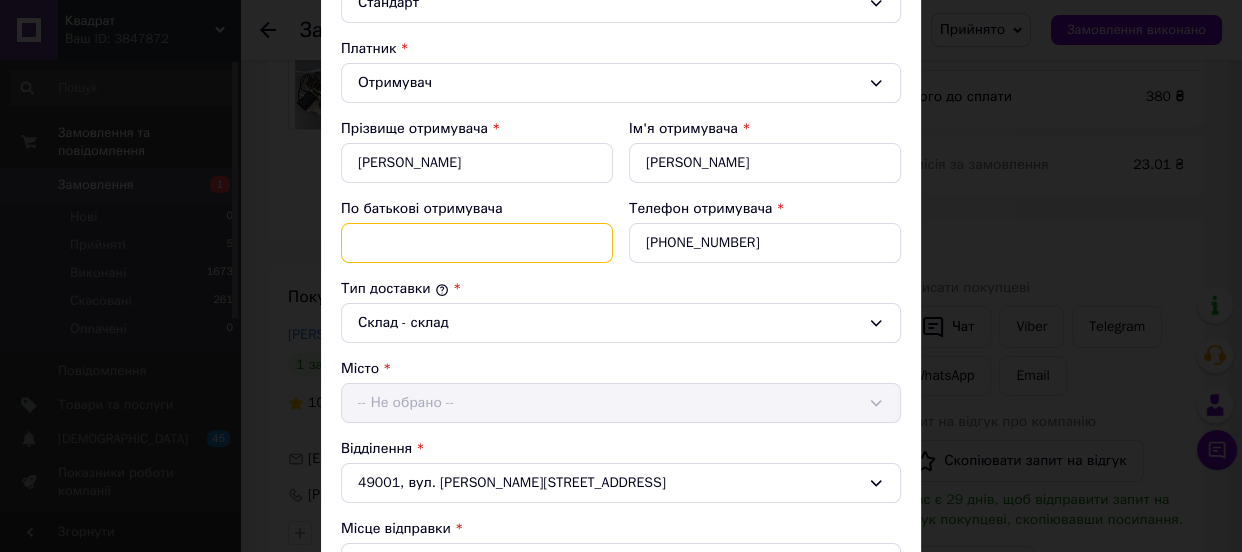 click on "По батькові отримувача" at bounding box center (477, 243) 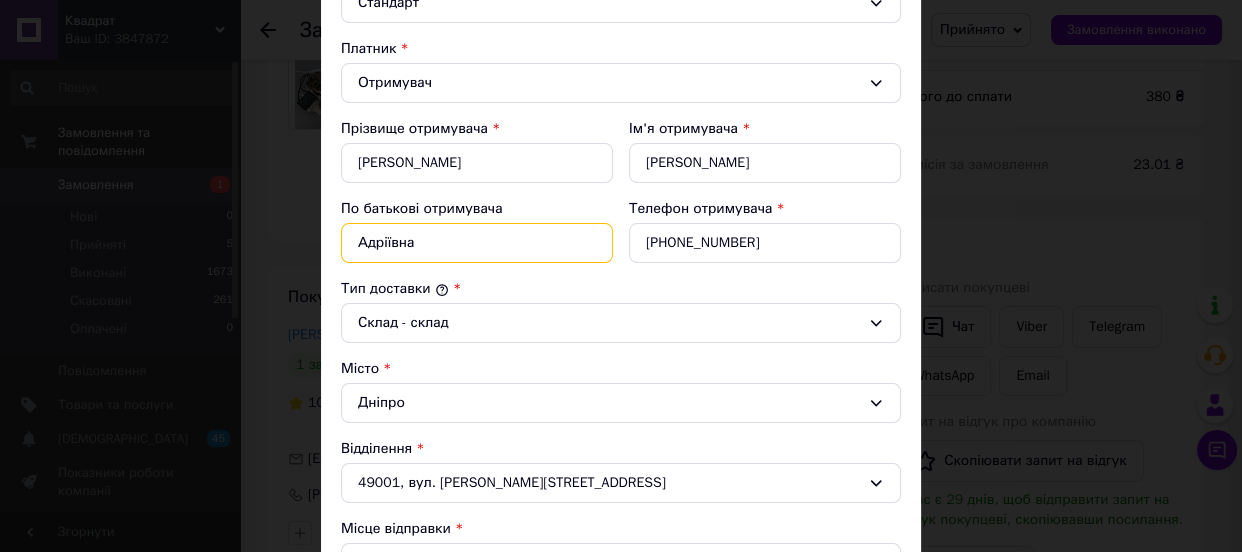 type on "Адріївна" 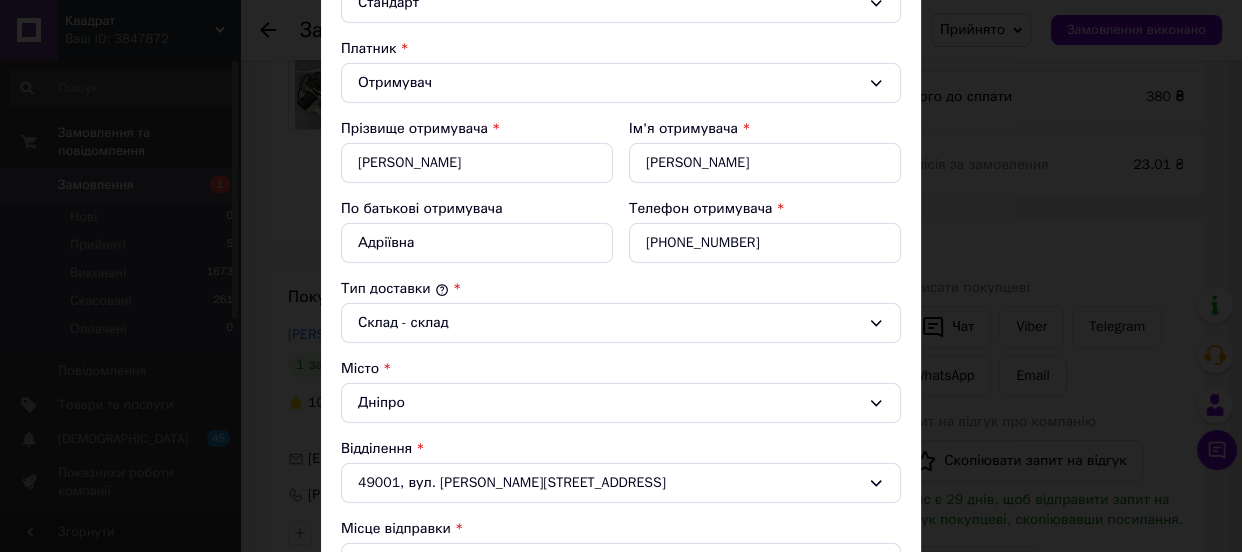 click on "Тип доставки     *" at bounding box center [621, 289] 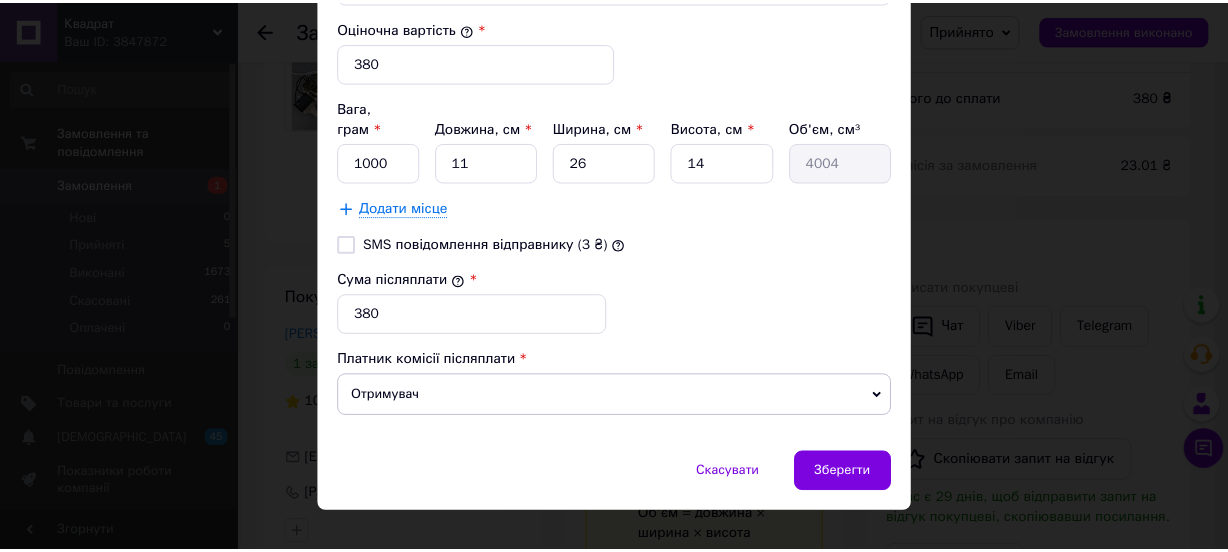 scroll, scrollTop: 858, scrollLeft: 0, axis: vertical 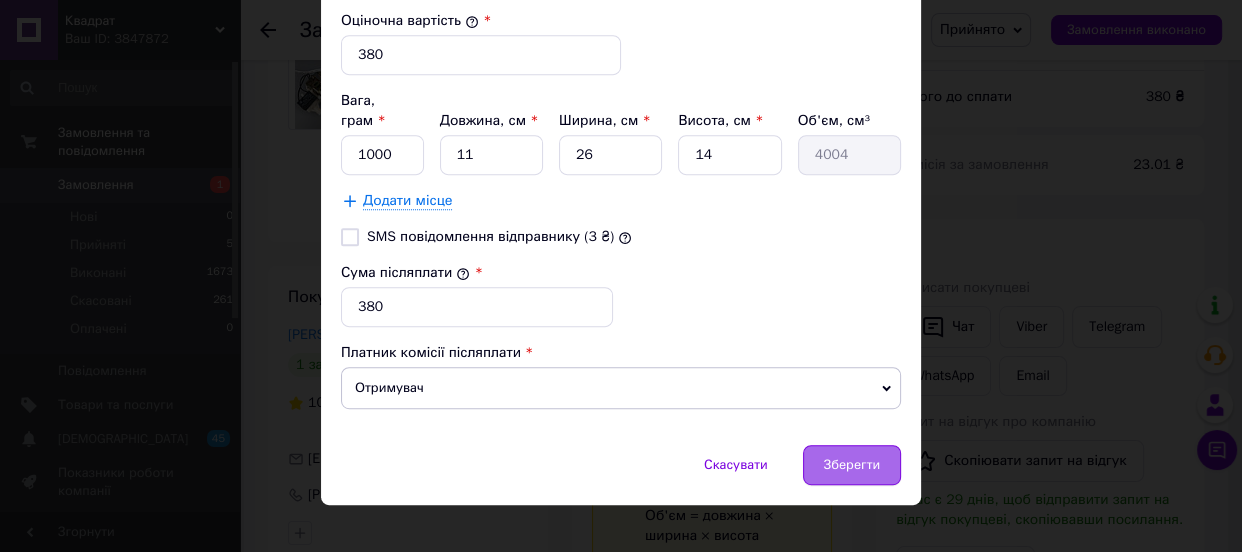 click on "Зберегти" at bounding box center (852, 465) 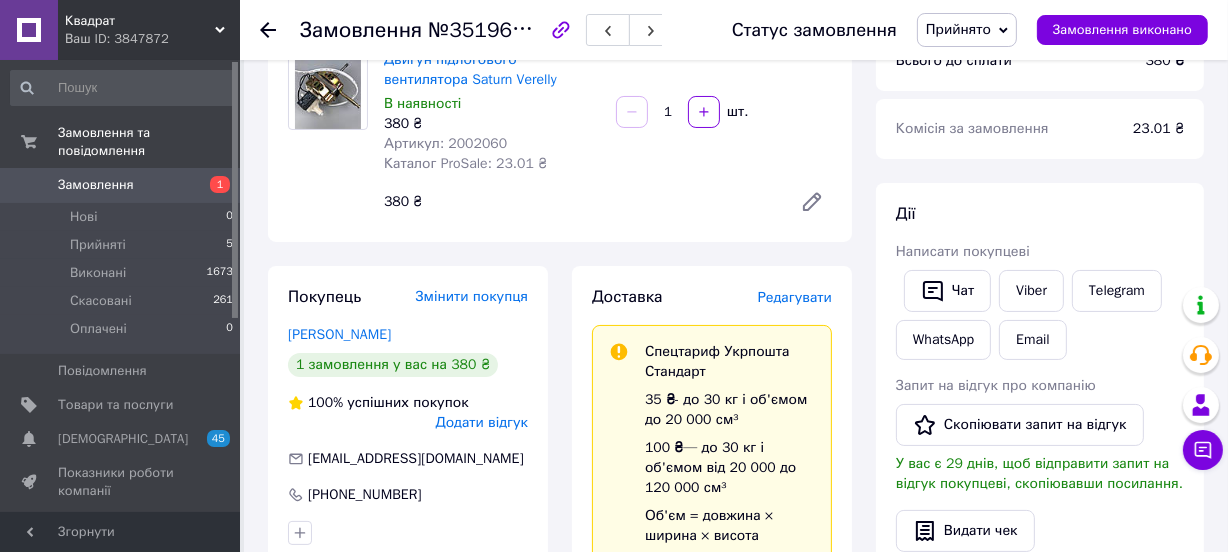 click on "Товари в замовленні (1) Додати товар Двигун підлогового вентилятора Saturn Verelly В наявності 380 ₴ Артикул: 2002060 Каталог ProSale: 23.01 ₴  1   шт. 380 ₴" at bounding box center (560, 116) 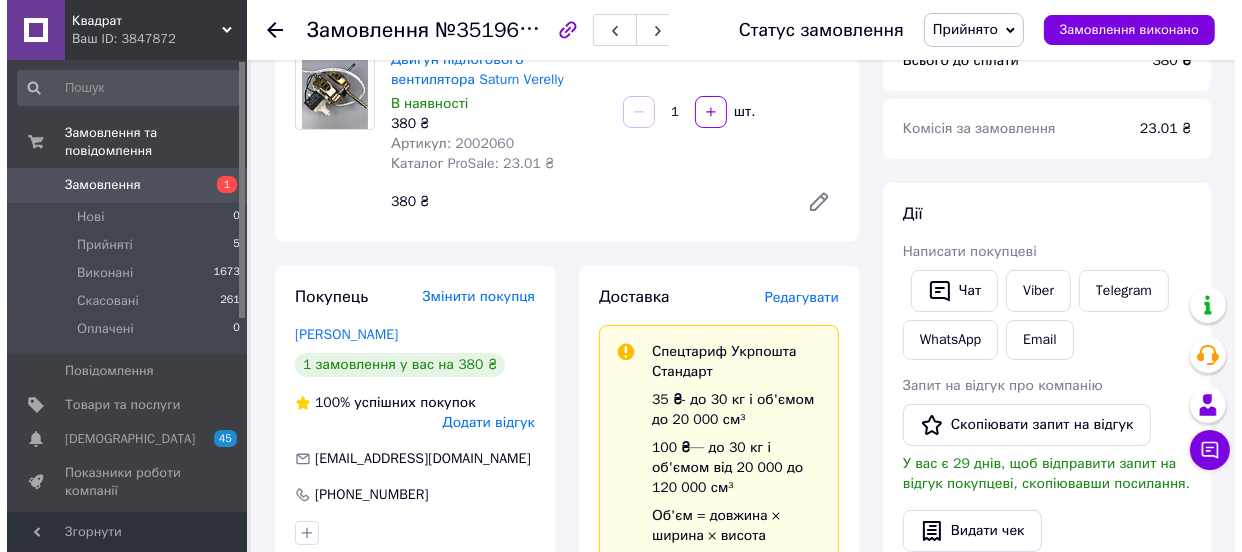 scroll, scrollTop: 0, scrollLeft: 0, axis: both 